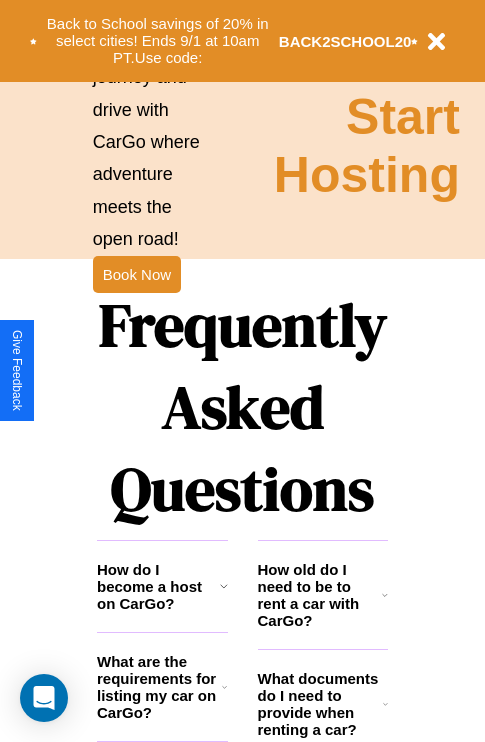 scroll, scrollTop: 2423, scrollLeft: 0, axis: vertical 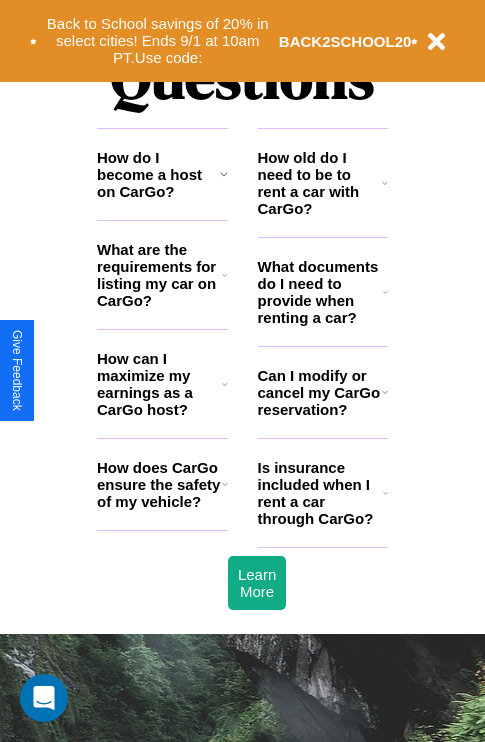 click 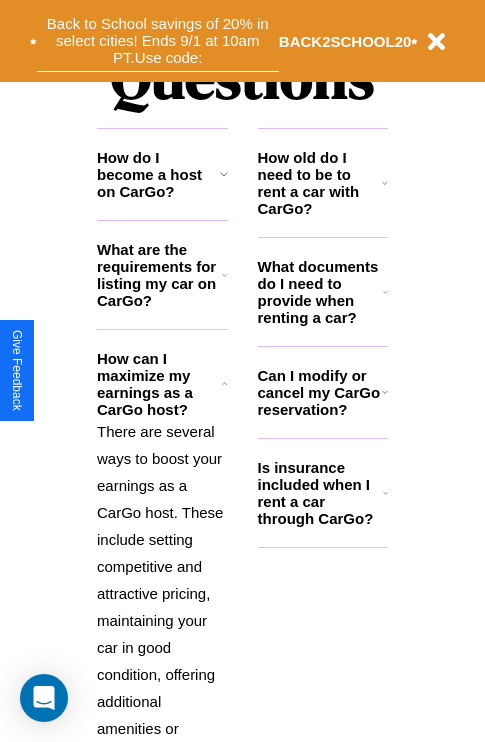 click on "Back to School savings of 20% in select cities! Ends 9/1 at 10am PT.  Use code:" at bounding box center [158, 41] 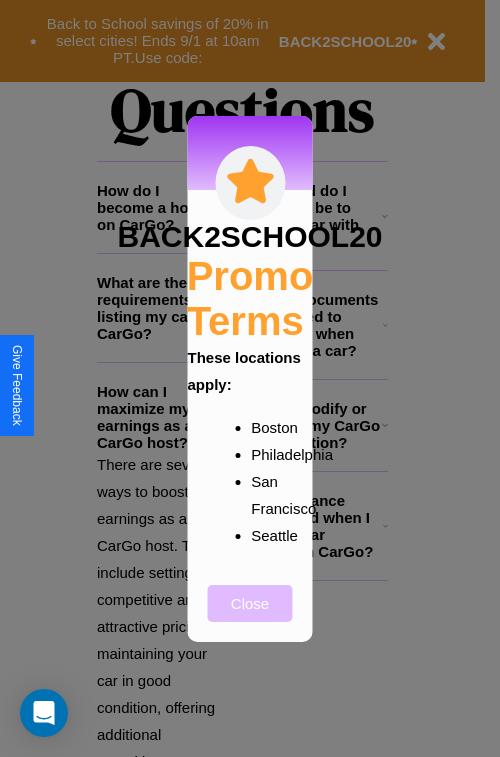 click on "Close" at bounding box center [250, 603] 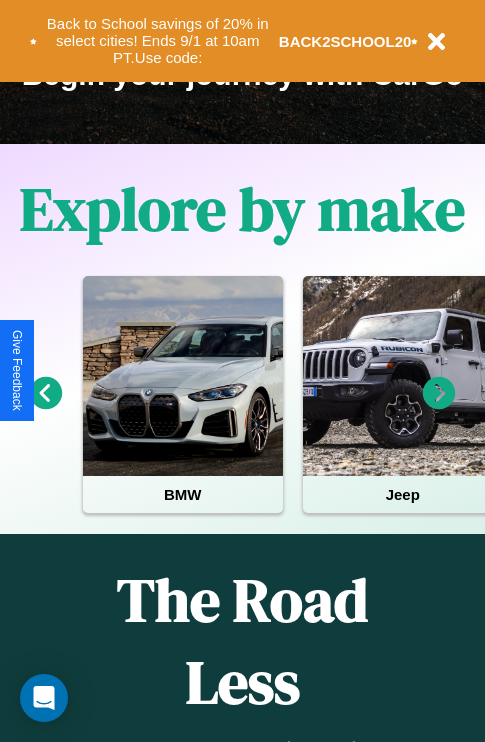 scroll, scrollTop: 308, scrollLeft: 0, axis: vertical 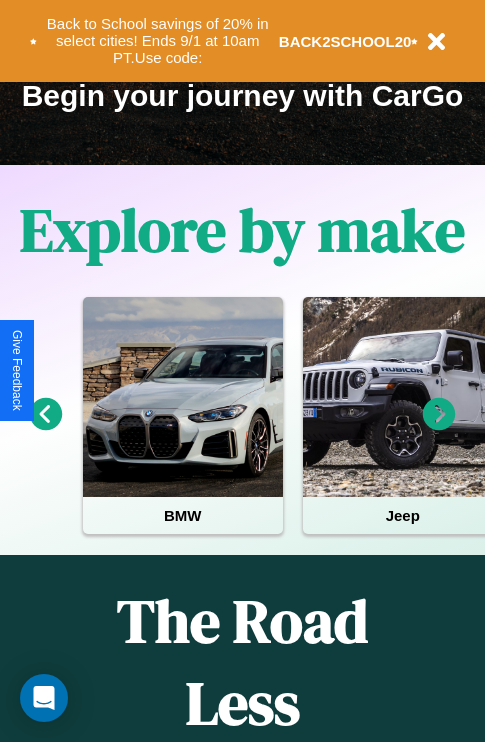 click 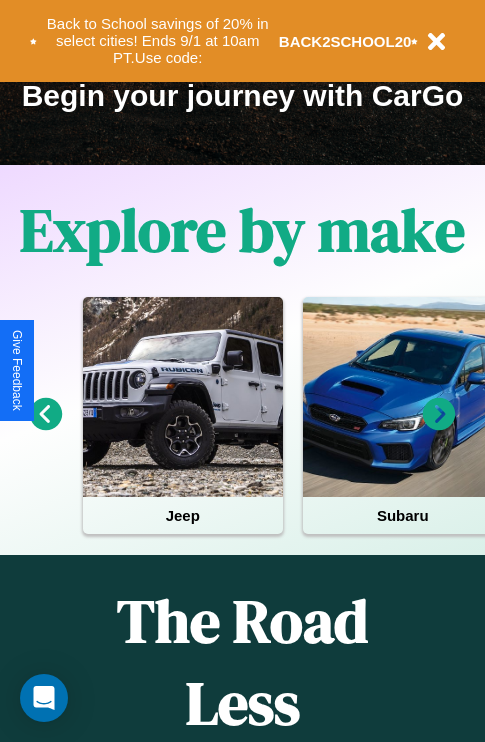 click 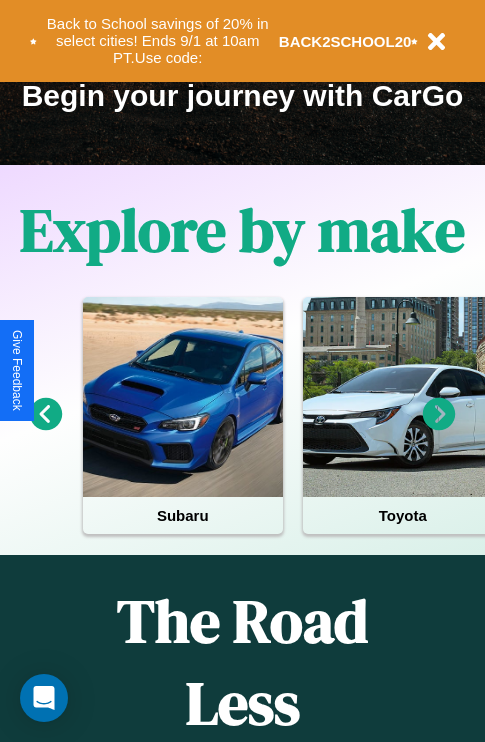 click 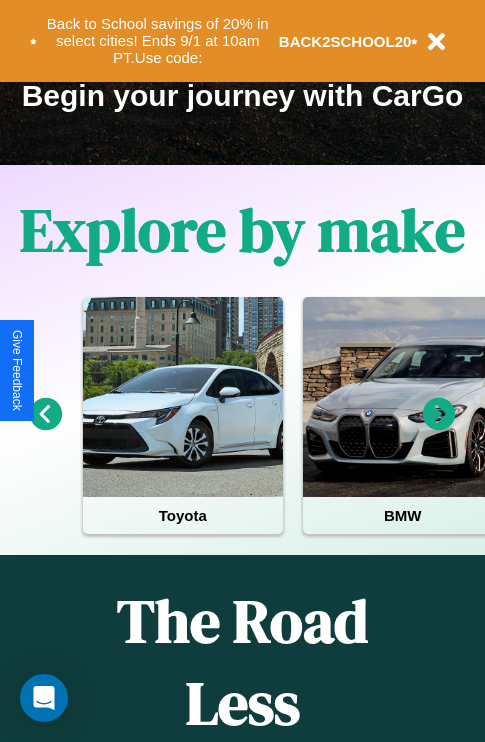 click 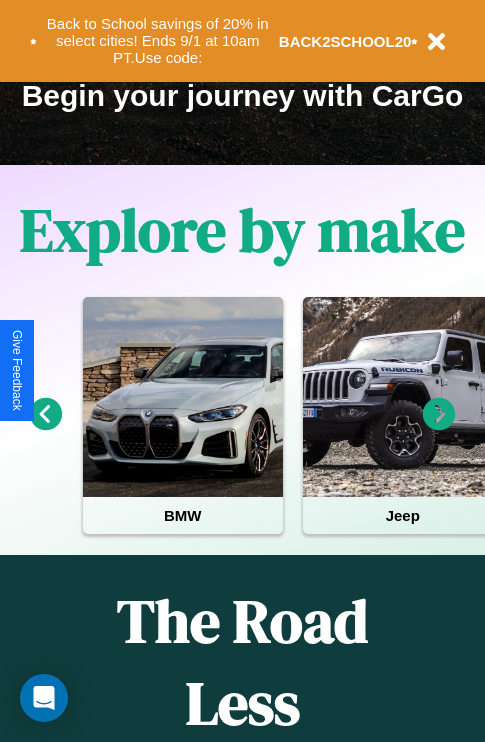 click 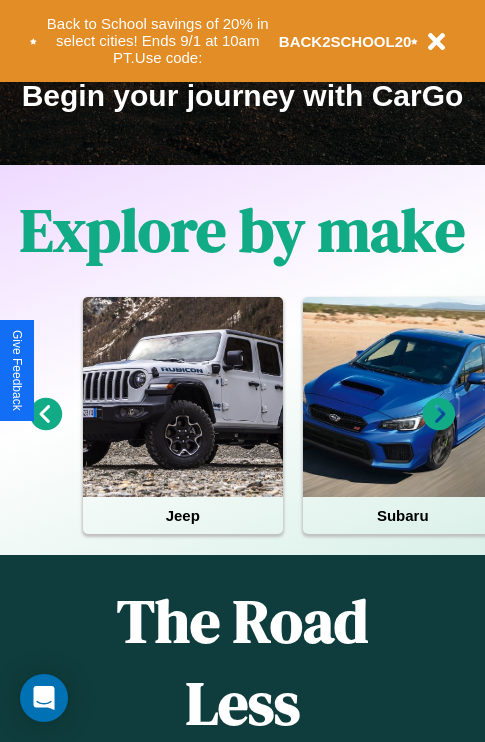 click 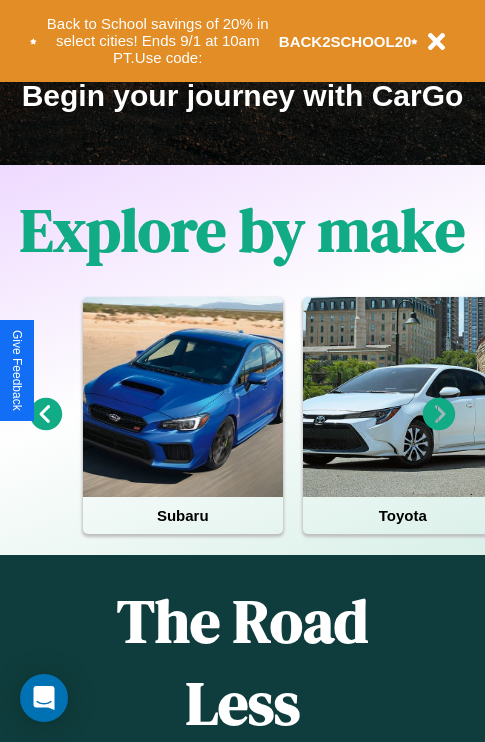 click 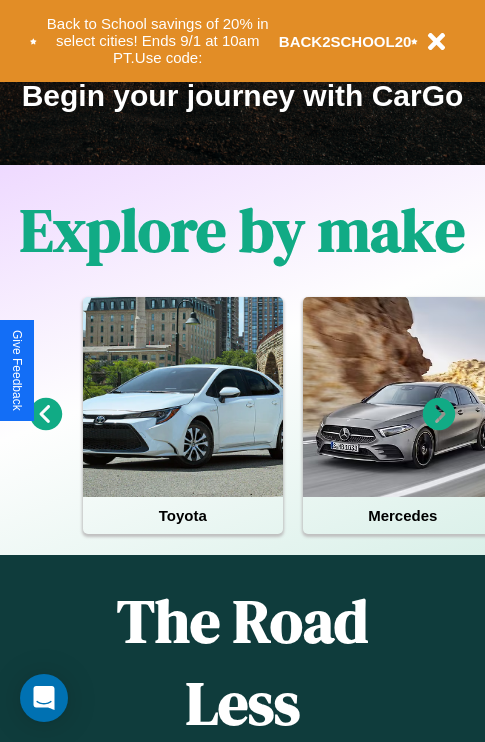 click 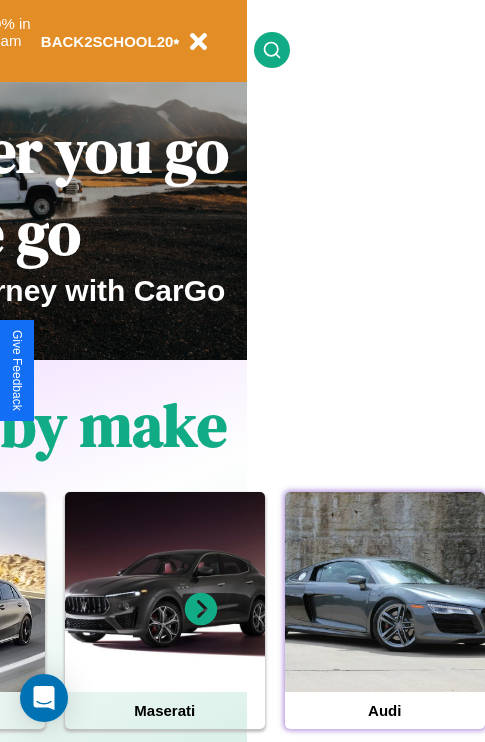 click at bounding box center (385, 592) 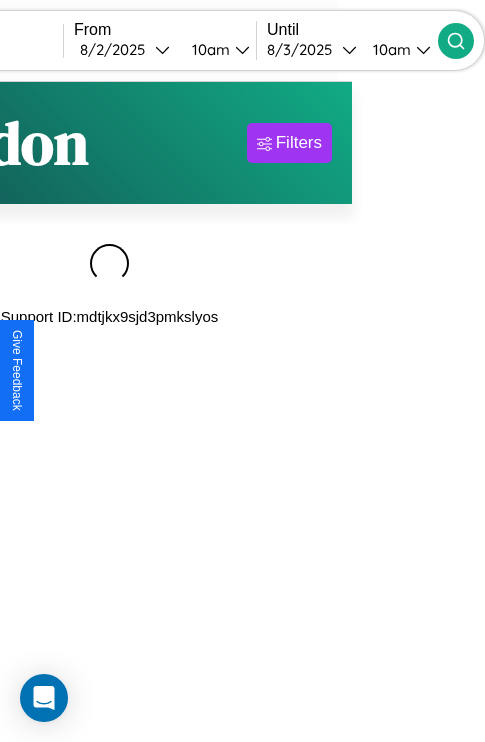 scroll, scrollTop: 0, scrollLeft: 0, axis: both 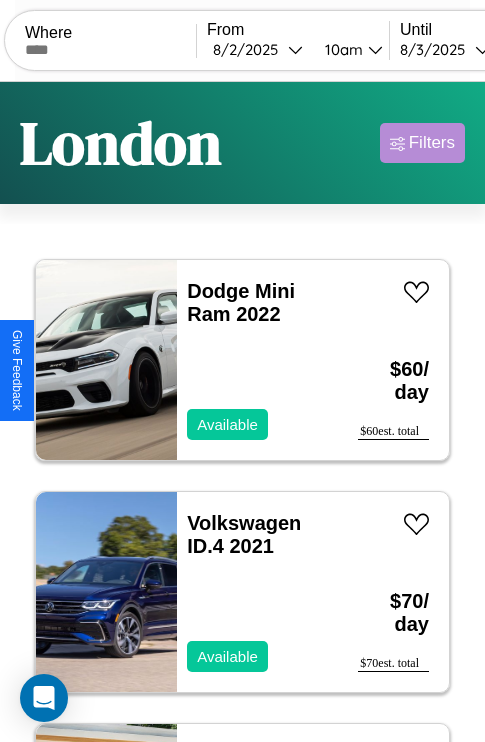 click on "Filters" at bounding box center [432, 143] 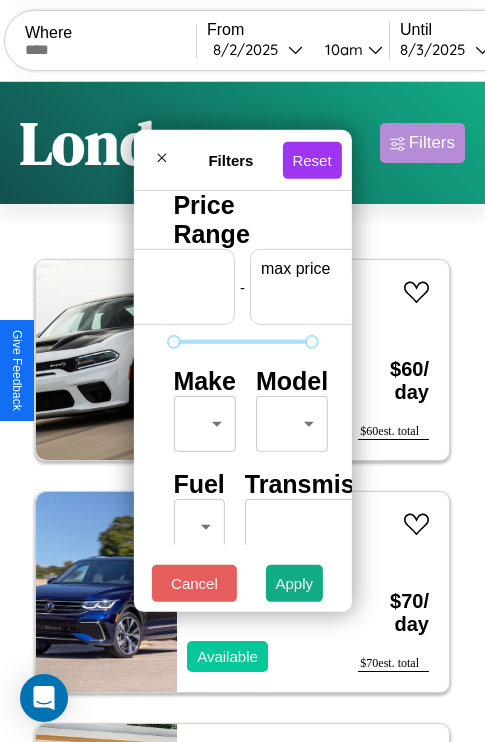 scroll, scrollTop: 0, scrollLeft: 124, axis: horizontal 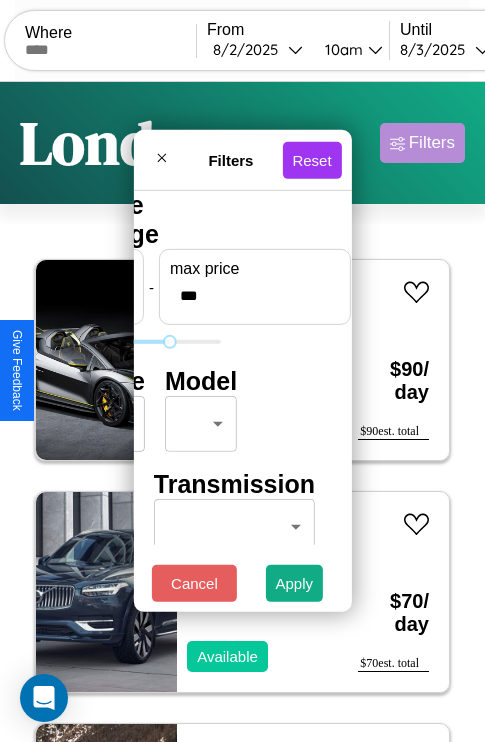 type on "***" 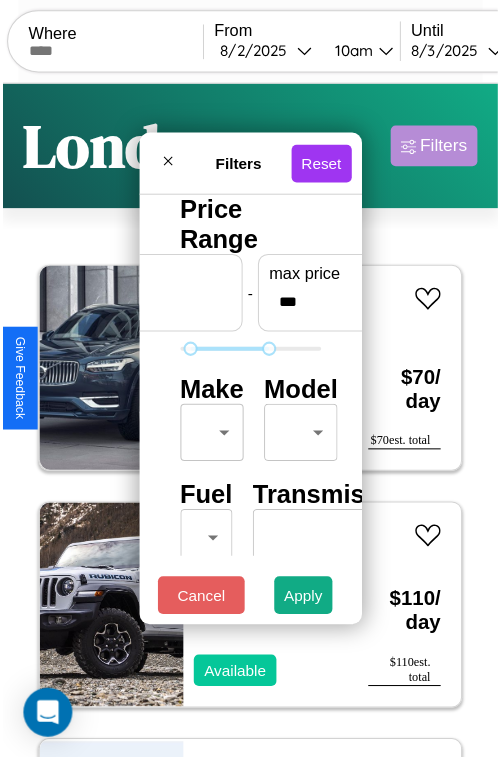 scroll, scrollTop: 59, scrollLeft: 0, axis: vertical 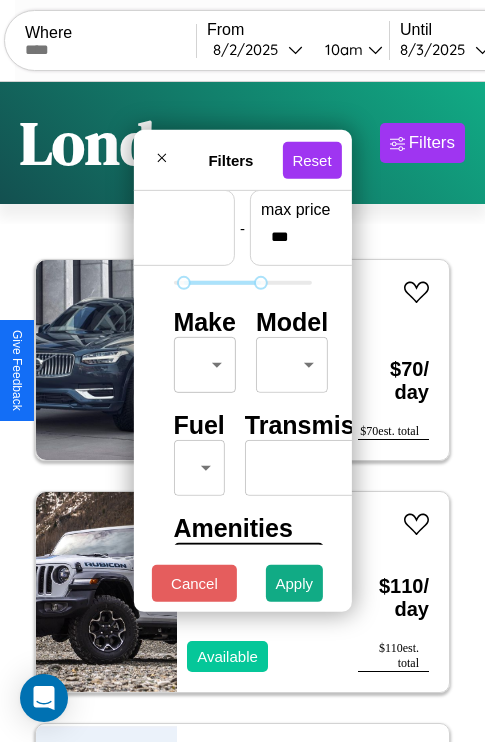 type on "**" 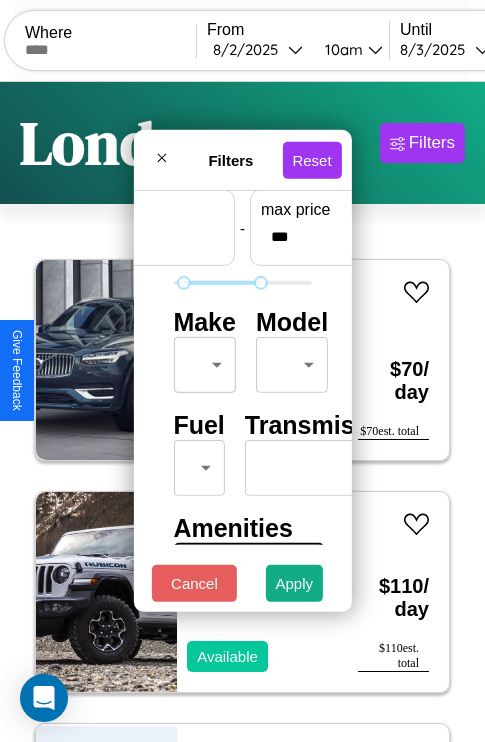 click on "CarGo Where From [DATE] [TIME] Until [DATE] [TIME] Become a Host Login Sign Up [CITY] Filters 117  cars in this area These cars can be picked up in this city. Volvo   EX90   2022 Available $ 70  / day $ 70  est. total Jeep   Wrangler   2018 Available $ 110  / day $ 110  est. total Chevrolet   Epica   2021 Available $ 70  / day $ 70  est. total Subaru   Impreza   2014 Available $ 190  / day $ 190  est. total Alfa Romeo   4C   2016 Unavailable $ 80  / day $ 80  est. total BMW   335is   2020 Unavailable $ 120  / day $ 120  est. total Infiniti   G35   2020 Available $ 130  / day $ 130  est. total Buick   Envision   2018 Available $ 170  / day $ 170  est. total Volkswagen   Golf SportWagen   2016 Available $ 200  / day $ 200  est. total Bentley   Turbo   2014 Available $ 120  / day $ 120  est. total Chevrolet   P Truck Forward   2022 Available $ 80  / day $ 80  est. total Volkswagen   GTI   2017 Available $ 180  / day $ 180  est. total Honda   CBR500R   2023 Unavailable $ 50  / day $ 50  est. total Ford" at bounding box center (242, 412) 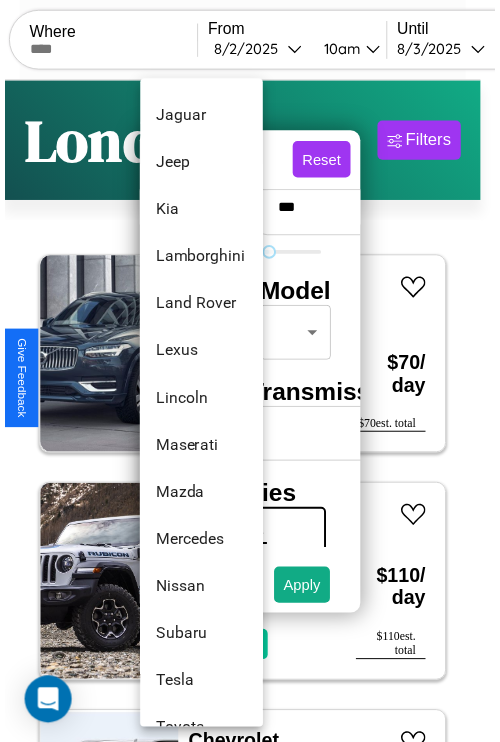 scroll, scrollTop: 1083, scrollLeft: 0, axis: vertical 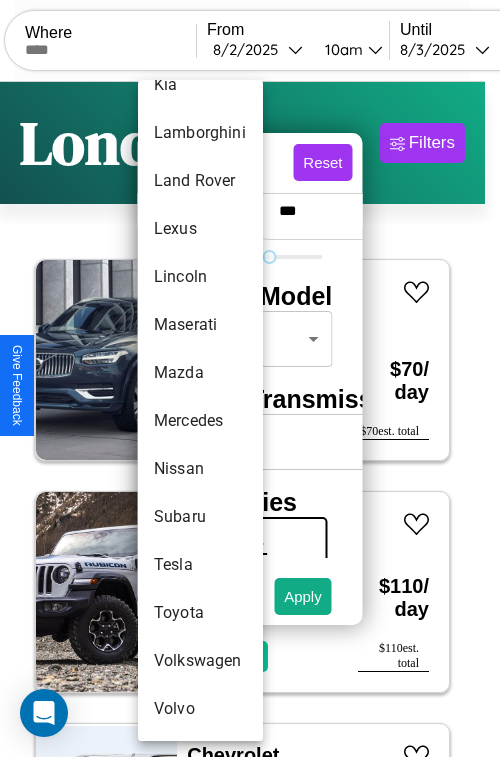 click on "Mercedes" at bounding box center [200, 421] 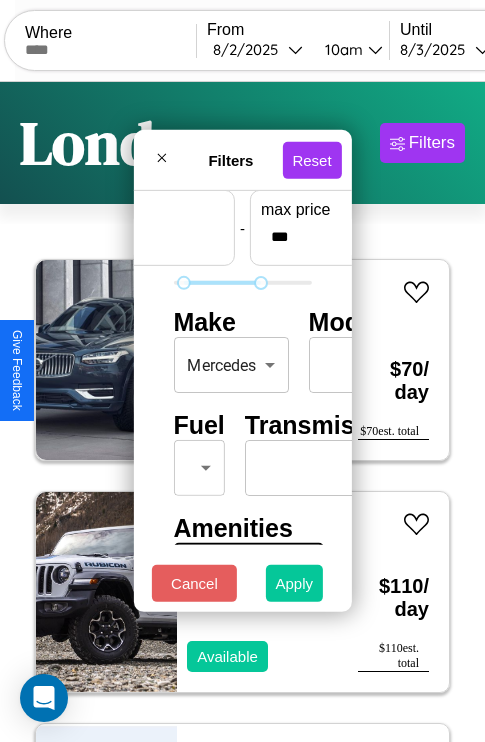 click on "Apply" at bounding box center (295, 583) 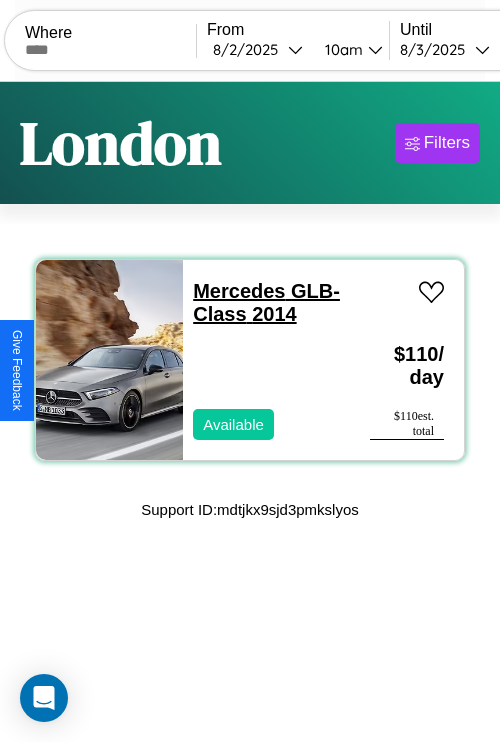 click on "Mercedes   GLB-Class   2014" at bounding box center (266, 302) 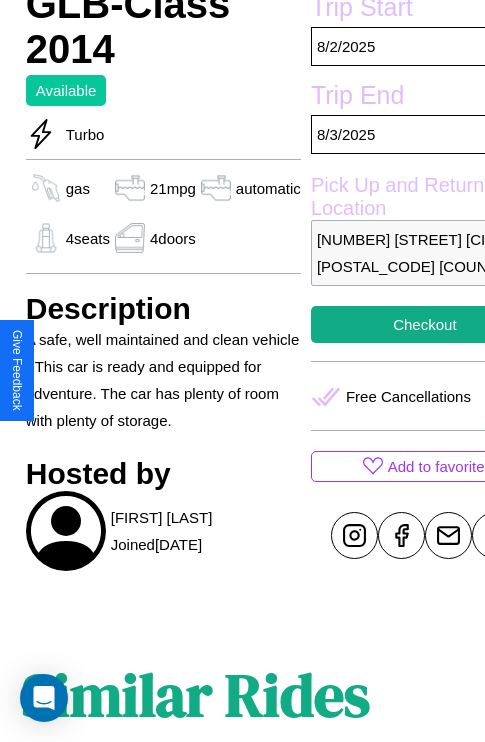 scroll, scrollTop: 618, scrollLeft: 64, axis: both 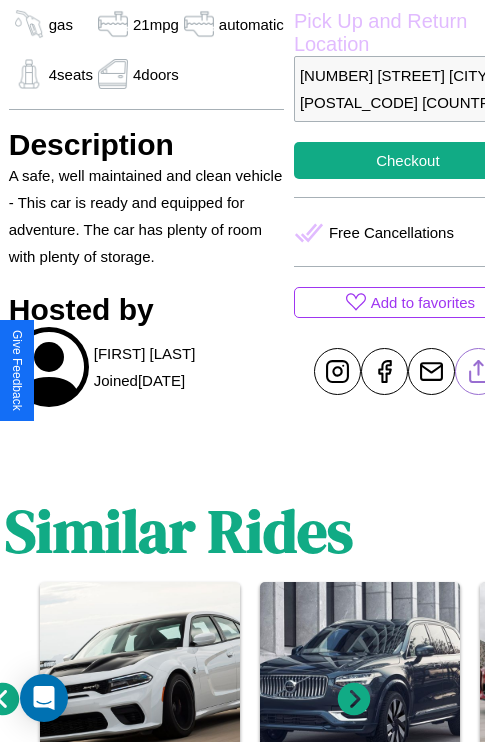 click 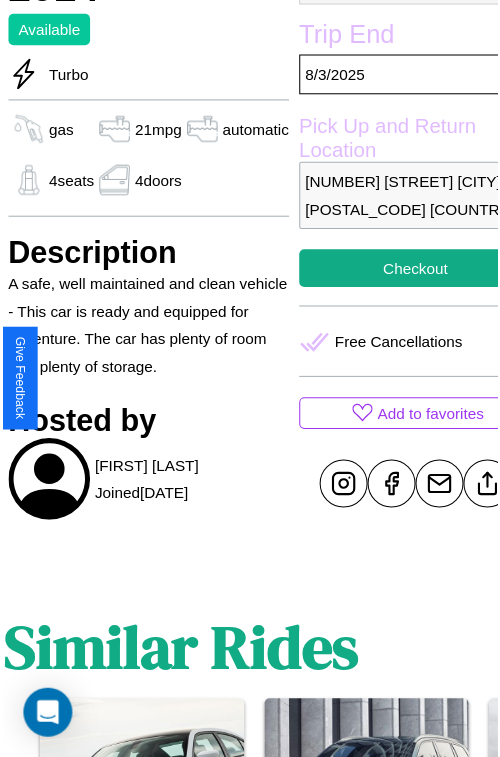 scroll, scrollTop: 129, scrollLeft: 84, axis: both 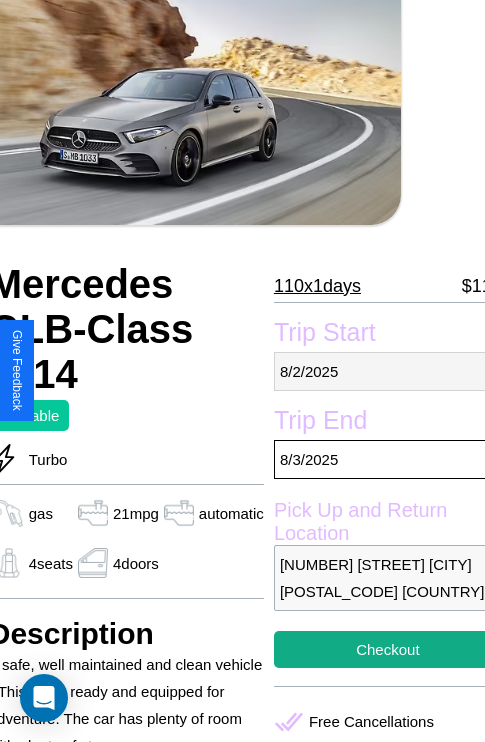 click on "[DATE]" at bounding box center (388, 371) 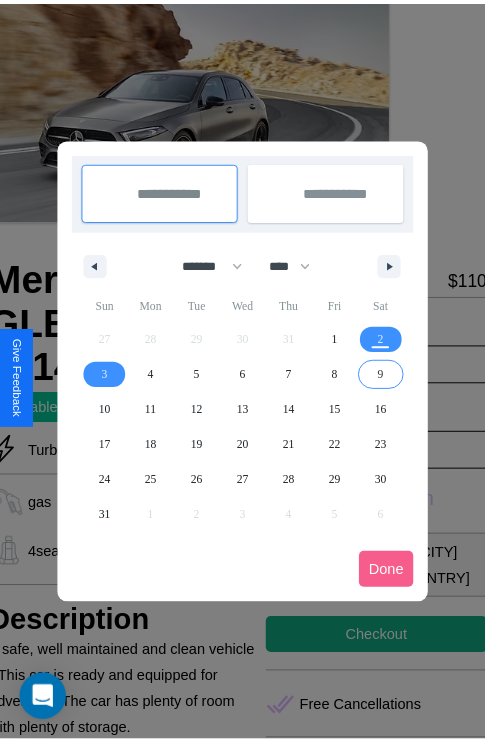 scroll, scrollTop: 0, scrollLeft: 84, axis: horizontal 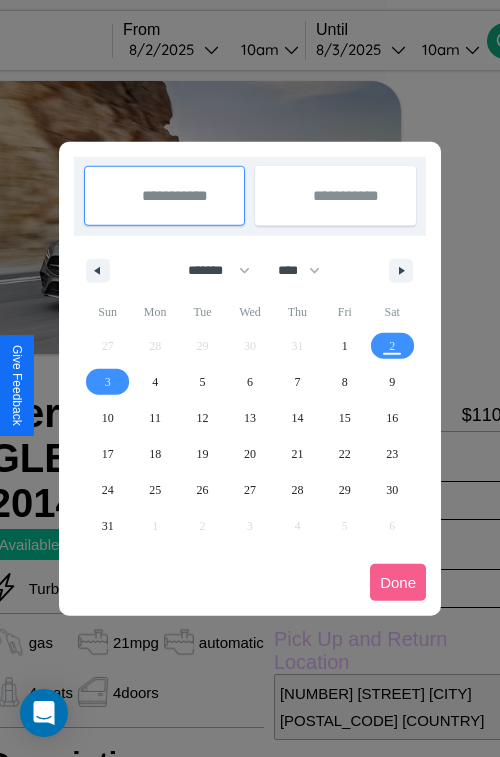 click at bounding box center (250, 378) 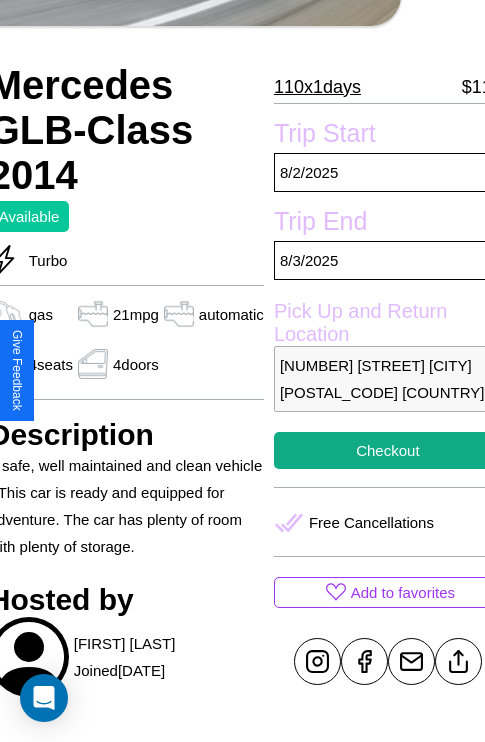 scroll, scrollTop: 407, scrollLeft: 84, axis: both 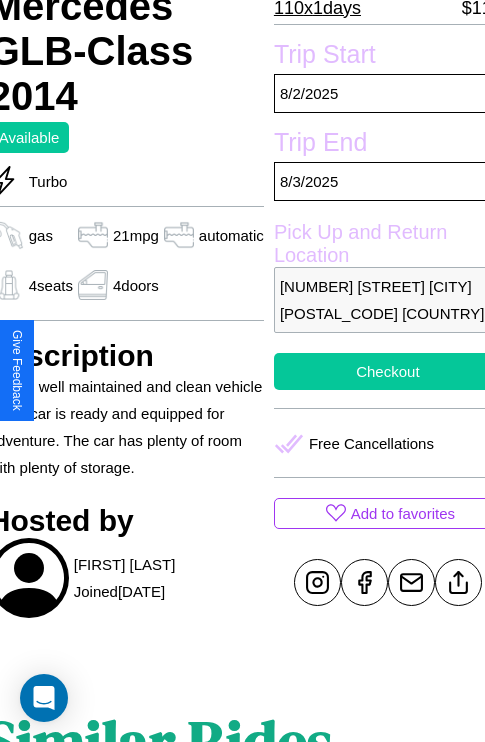 click on "Checkout" at bounding box center (388, 371) 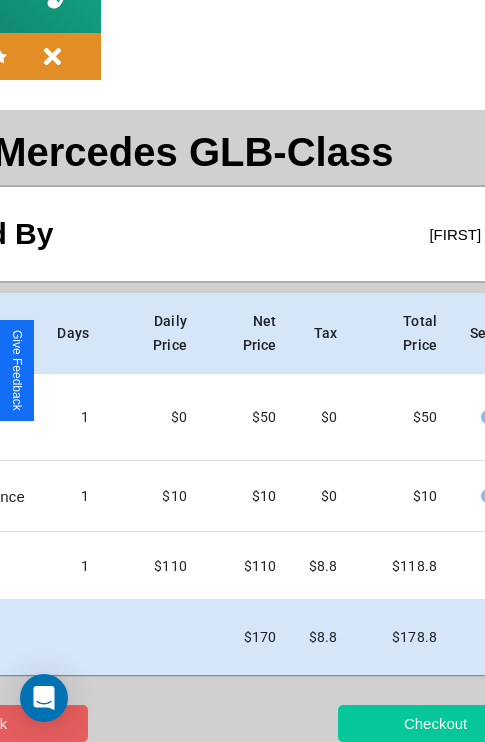 click on "Checkout" at bounding box center (435, 723) 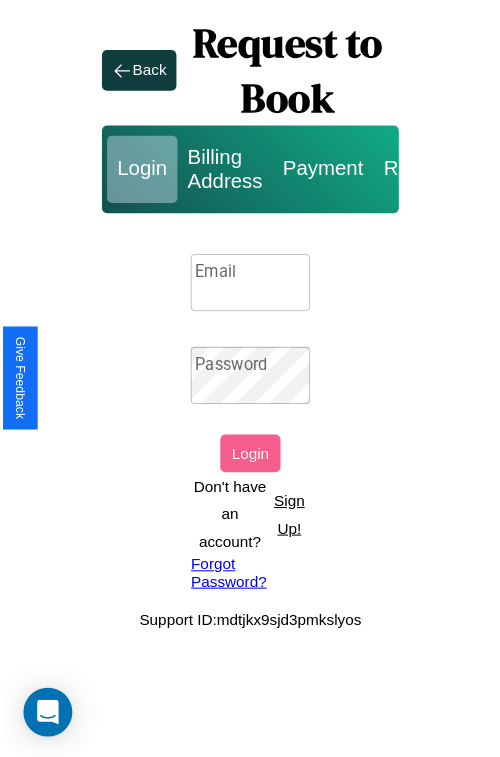 scroll, scrollTop: 0, scrollLeft: 0, axis: both 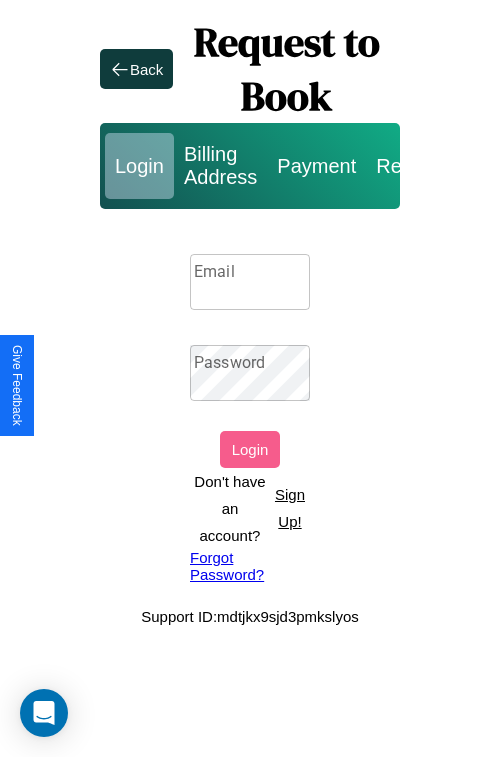 click on "Sign Up!" at bounding box center (290, 508) 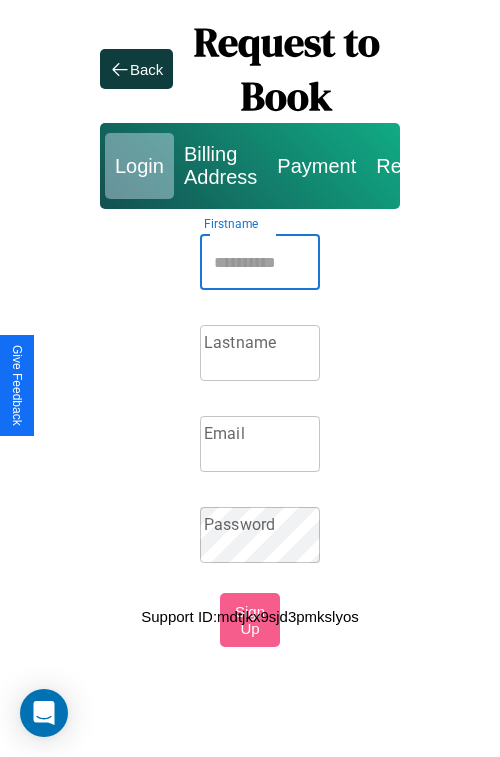 click on "Firstname" at bounding box center (260, 262) 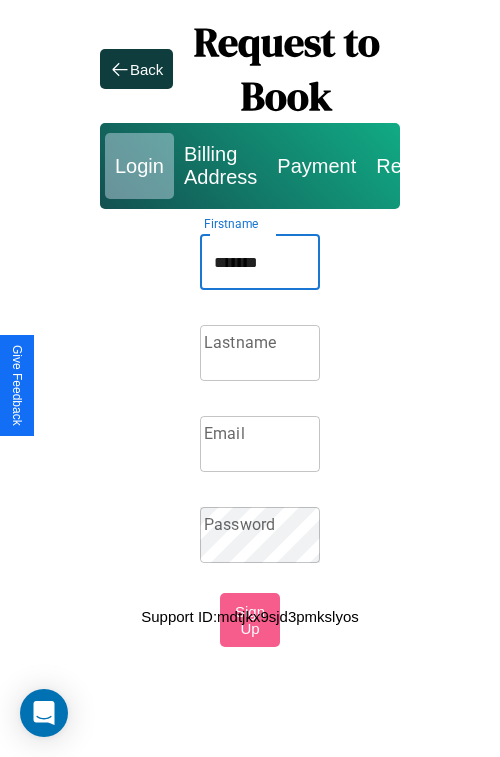 type on "*******" 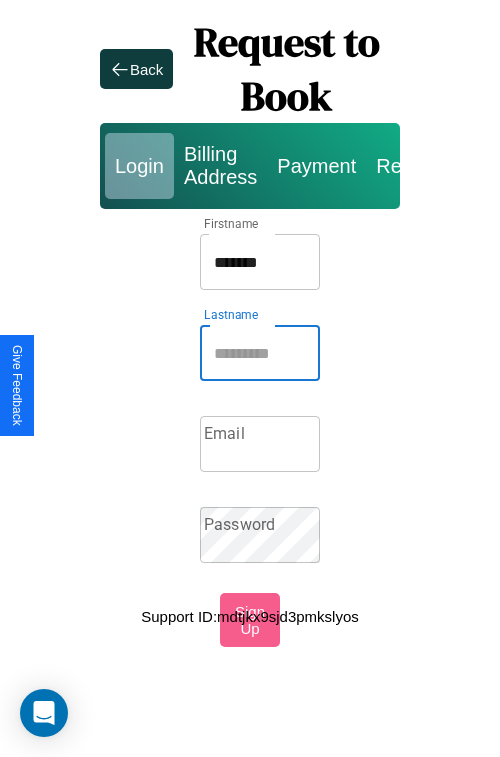 click on "Lastname" at bounding box center (260, 353) 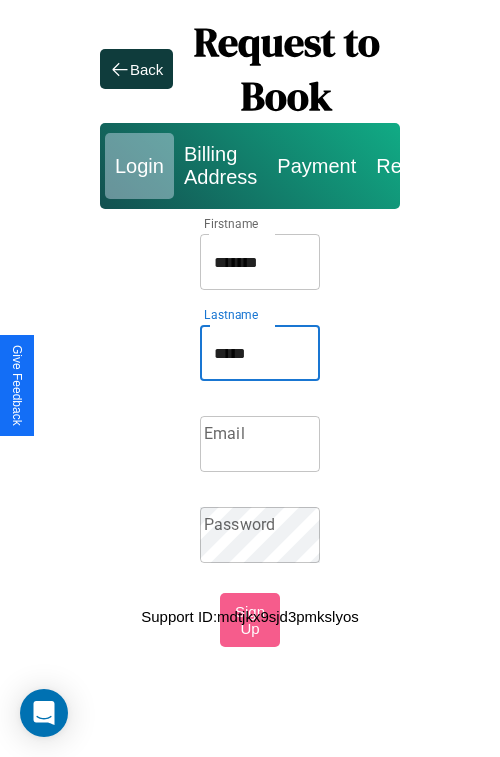 type on "*****" 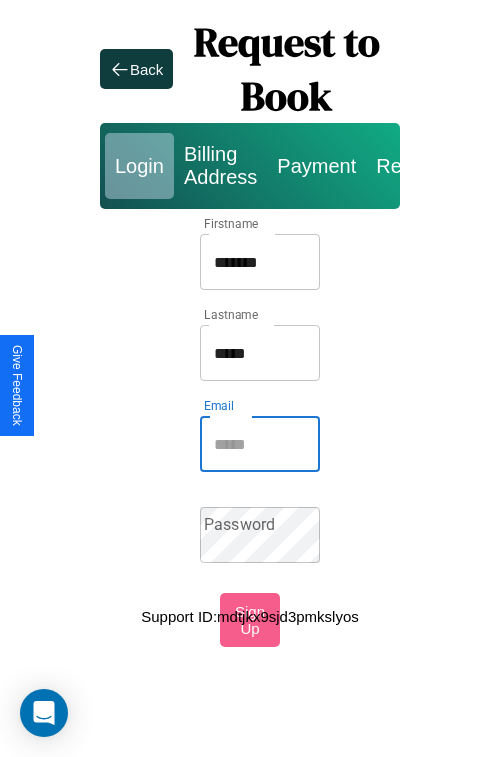click on "Email" at bounding box center [260, 444] 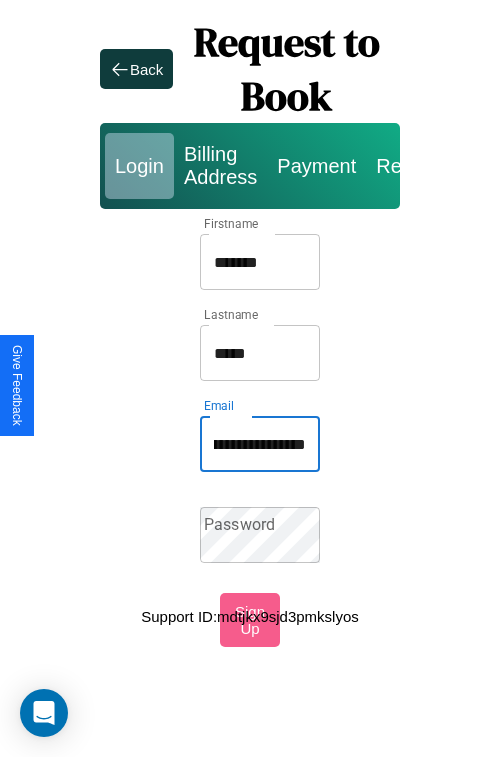 scroll, scrollTop: 0, scrollLeft: 115, axis: horizontal 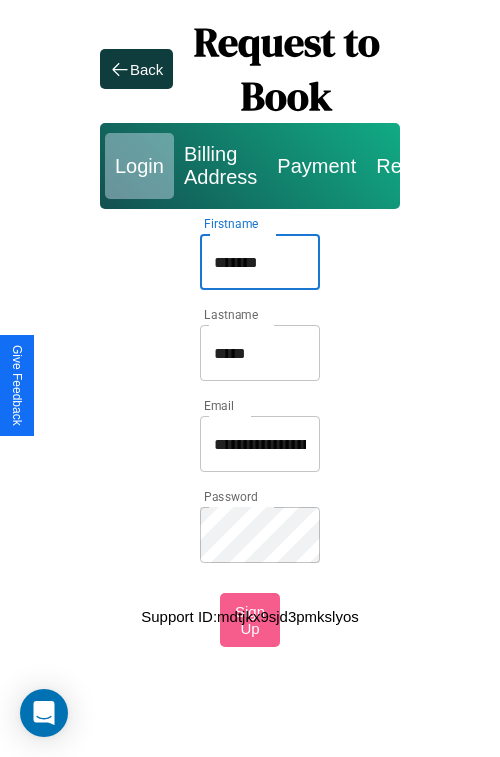click on "*******" at bounding box center (260, 262) 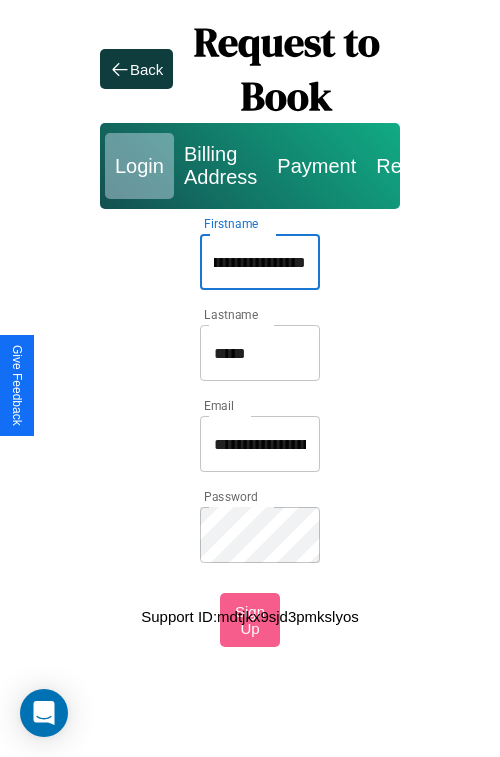scroll, scrollTop: 0, scrollLeft: 40, axis: horizontal 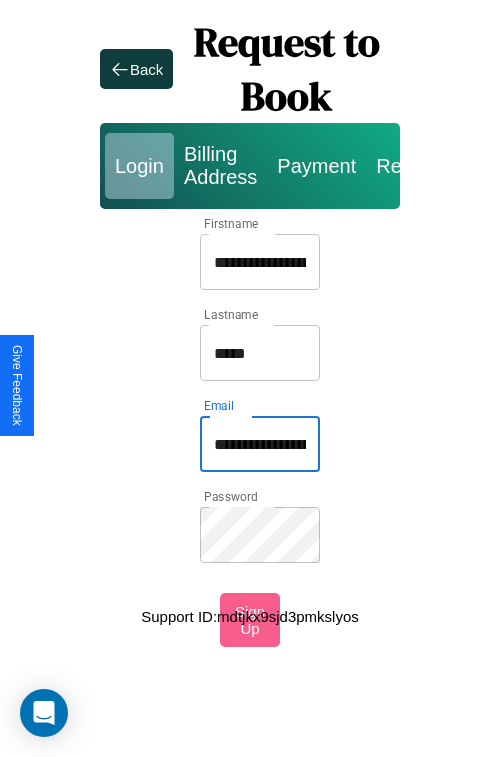 click on "**********" at bounding box center [260, 444] 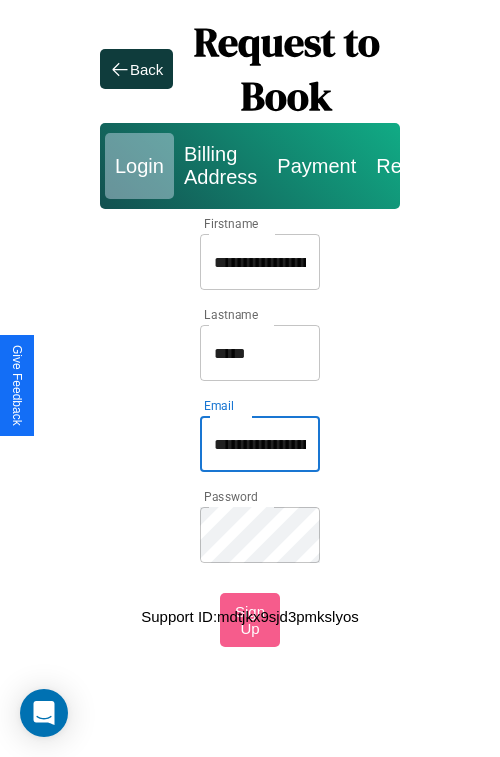 type on "**********" 